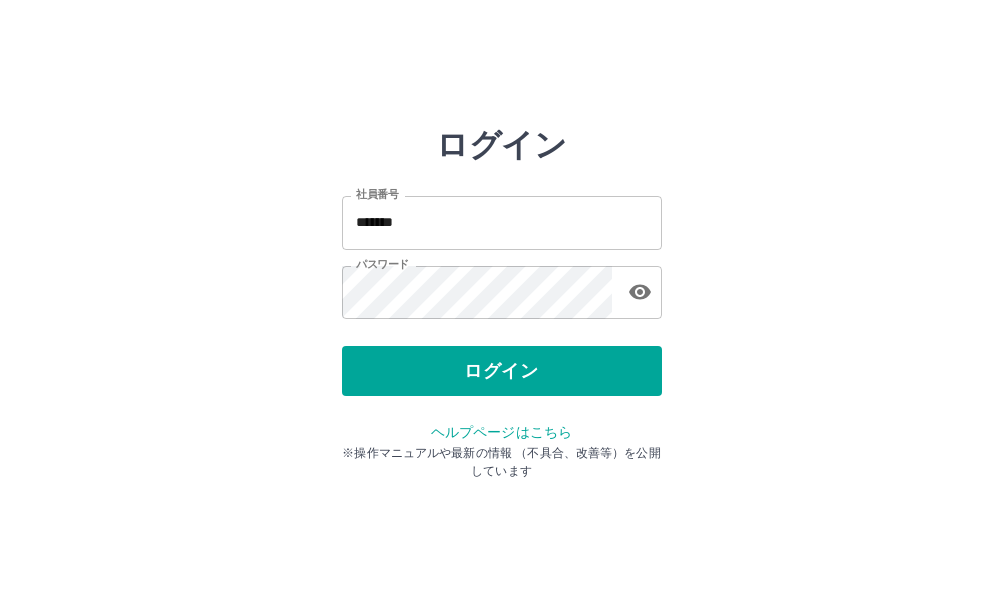 scroll, scrollTop: 0, scrollLeft: 0, axis: both 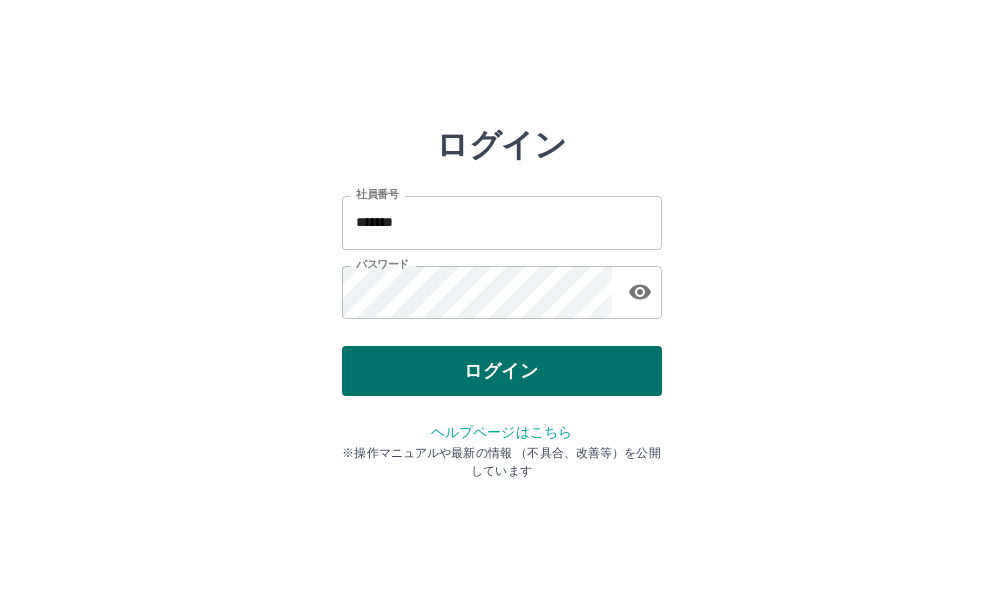 click on "ログイン" at bounding box center [502, 371] 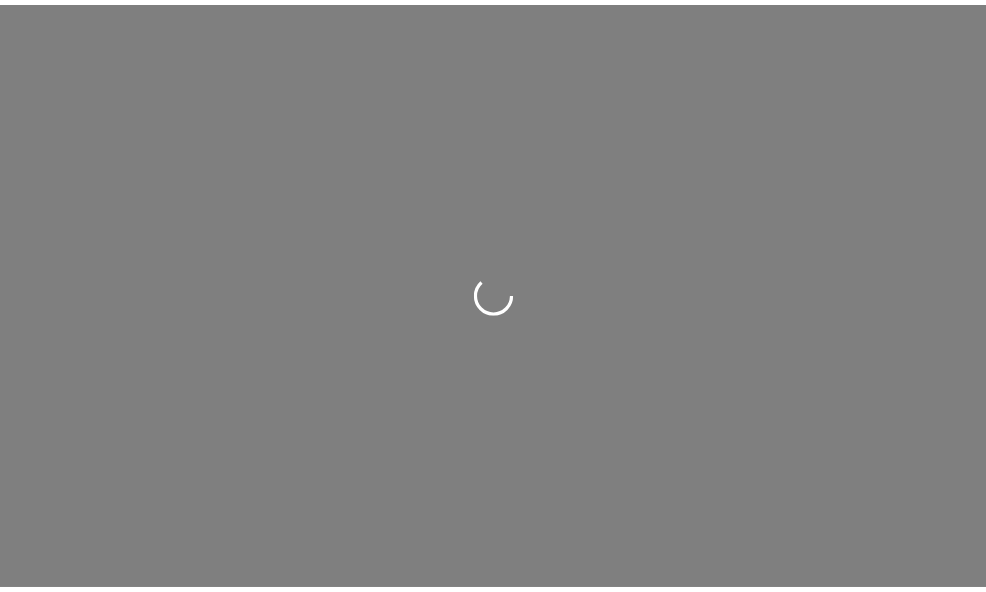 scroll, scrollTop: 0, scrollLeft: 0, axis: both 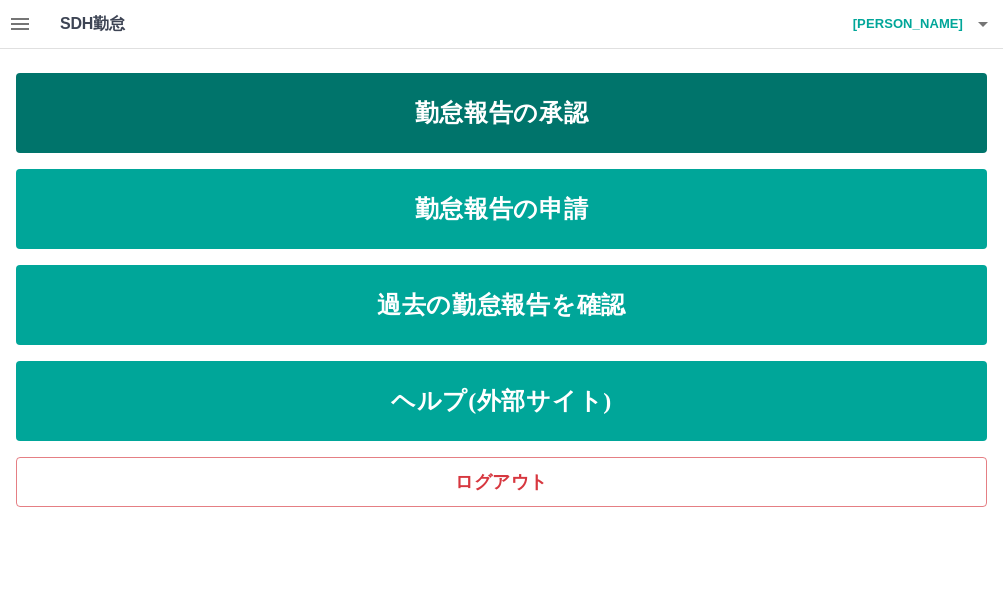 click on "勤怠報告の承認" at bounding box center [501, 113] 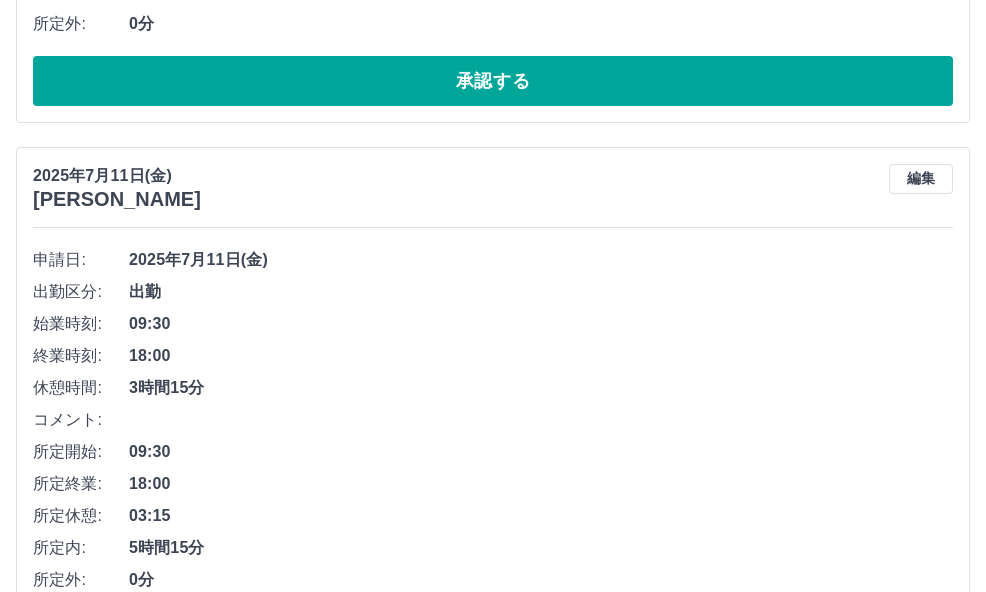 scroll, scrollTop: 3400, scrollLeft: 0, axis: vertical 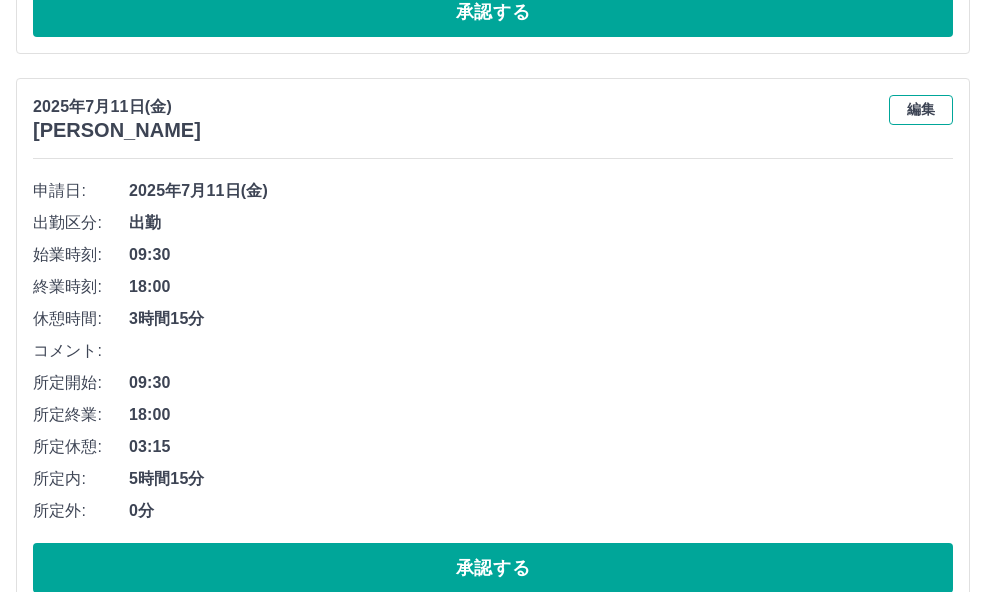 click on "編集" at bounding box center [921, 110] 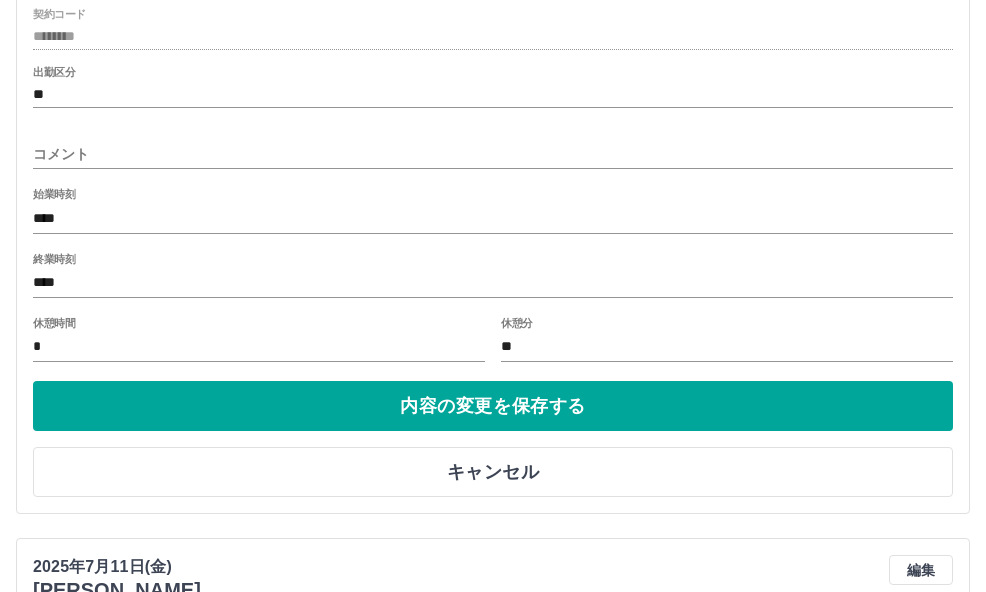 scroll, scrollTop: 3800, scrollLeft: 0, axis: vertical 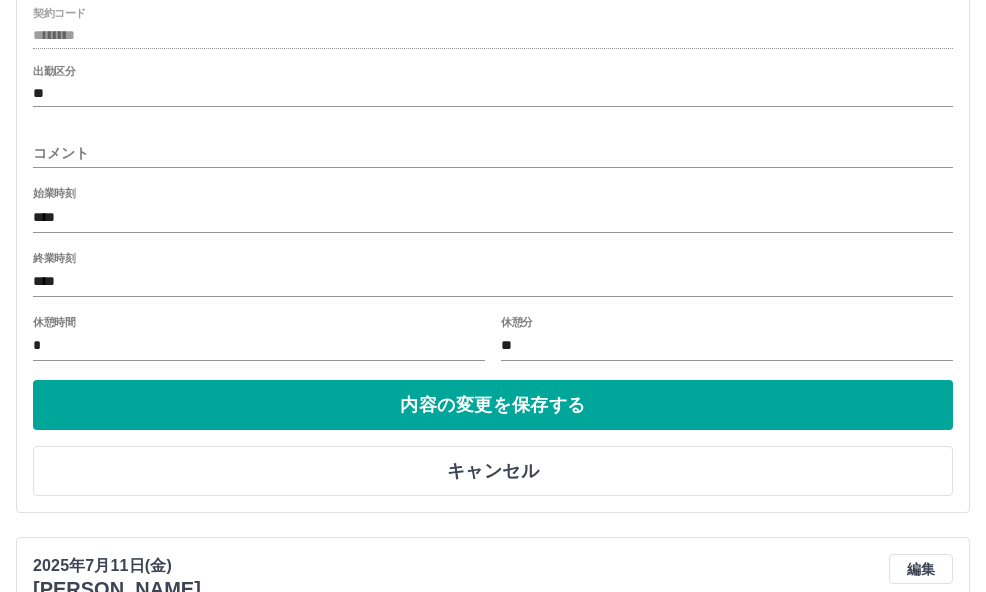 click on "**" at bounding box center (727, 346) 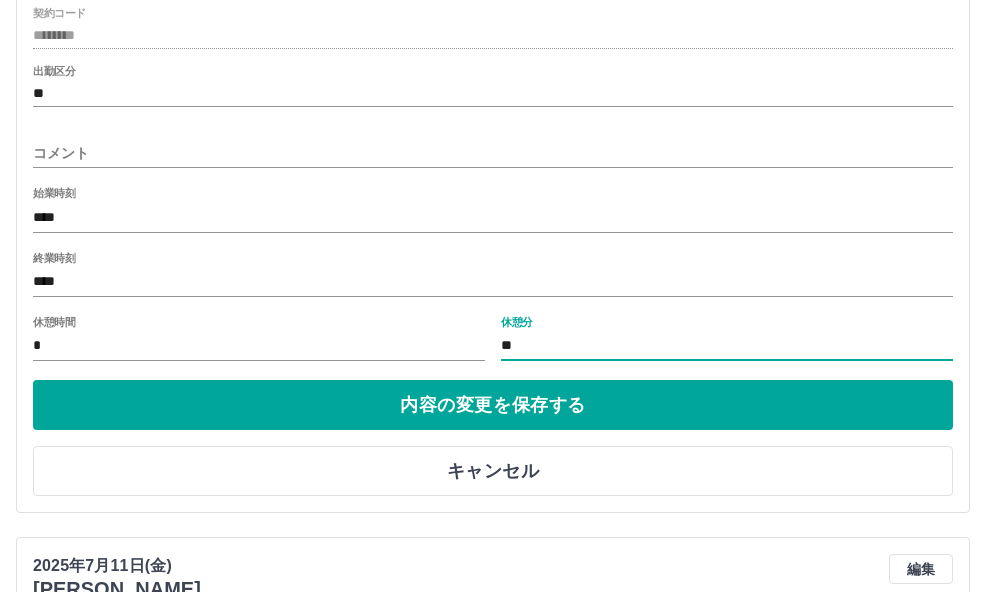 type on "*" 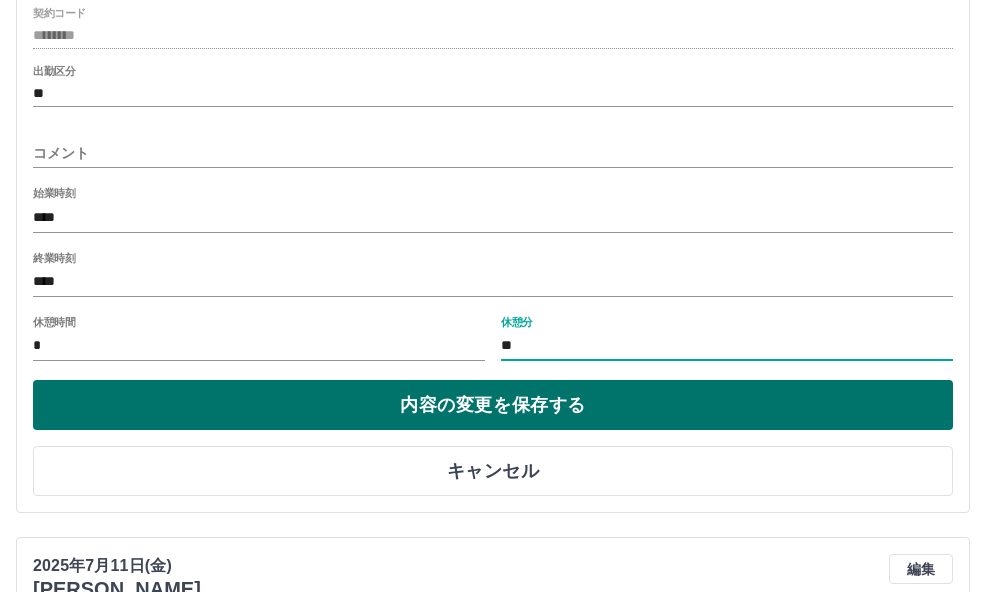 type on "**" 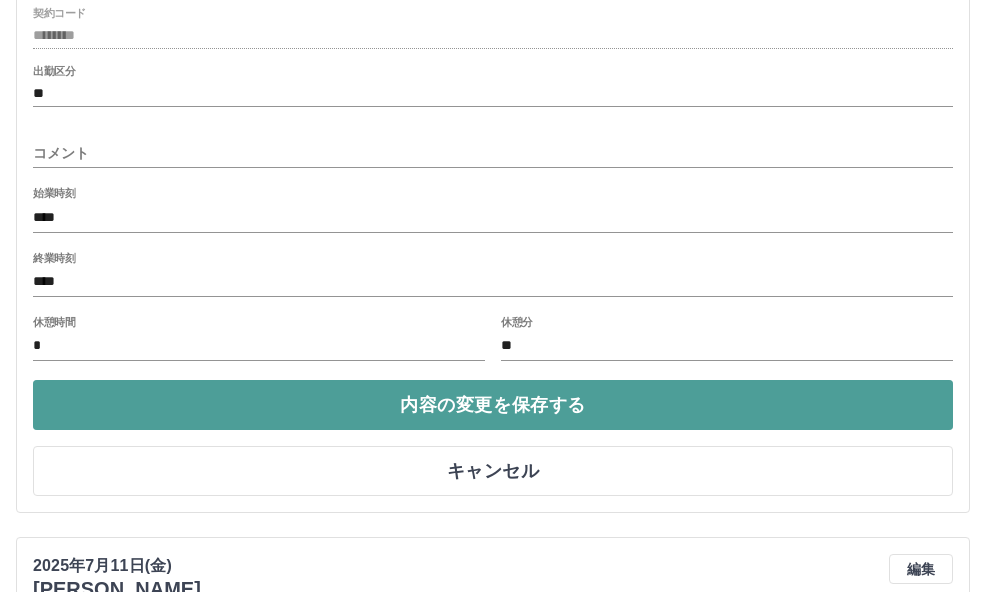 click on "内容の変更を保存する" at bounding box center [493, 405] 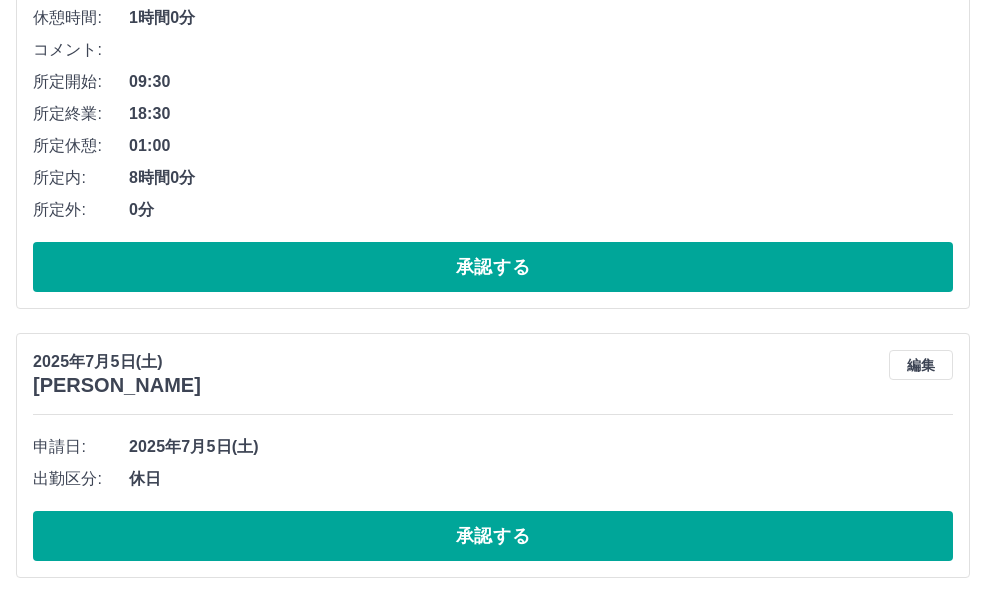 scroll, scrollTop: 7300, scrollLeft: 0, axis: vertical 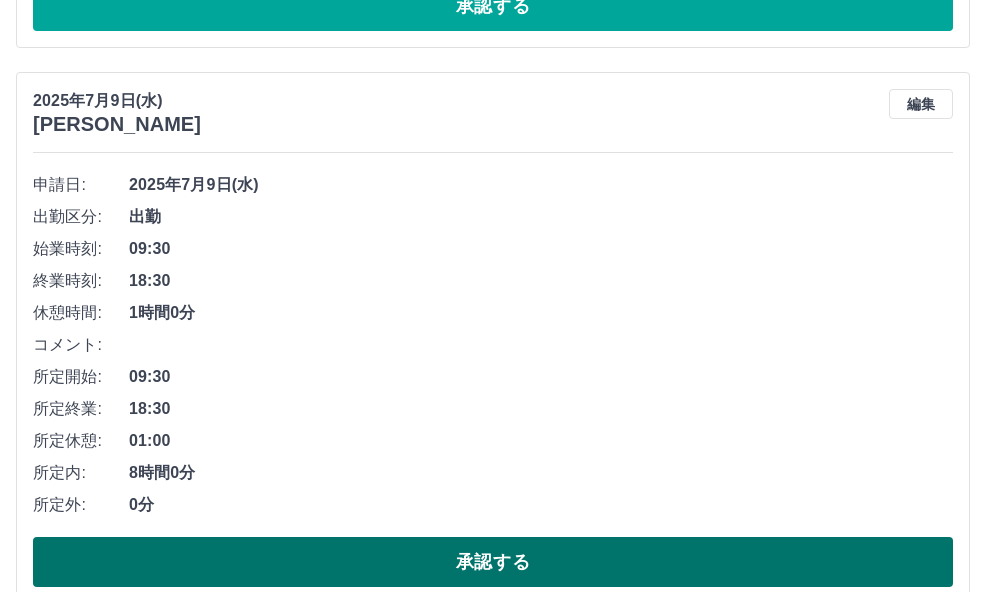 click on "承認する" at bounding box center [493, 562] 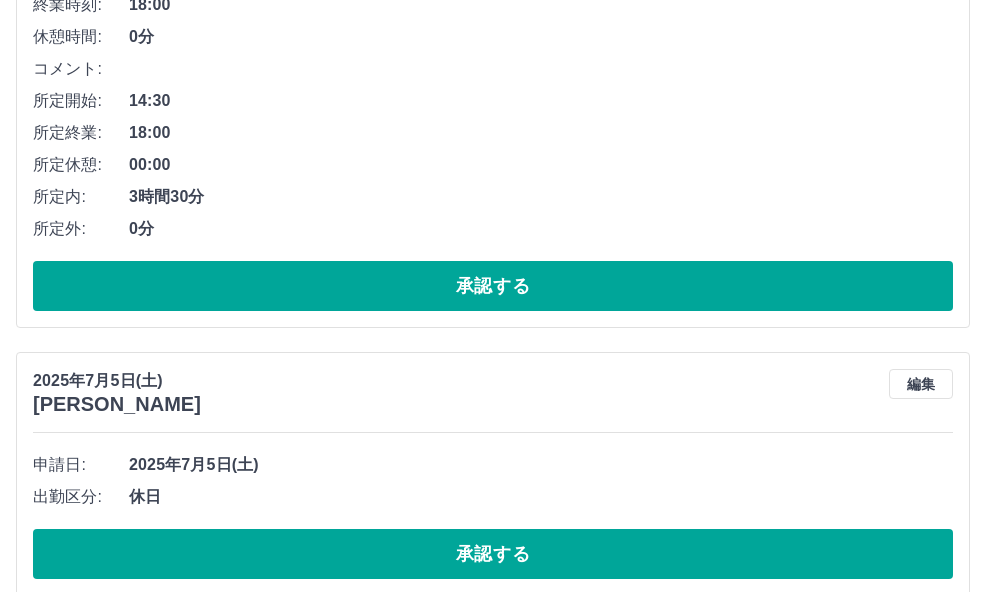 scroll, scrollTop: 7100, scrollLeft: 0, axis: vertical 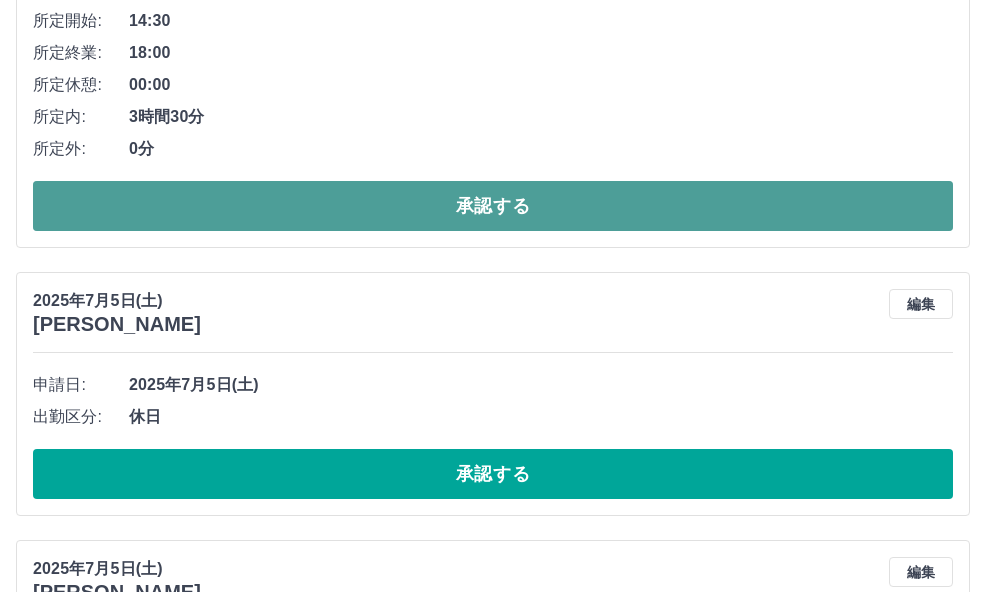 click on "承認する" at bounding box center [493, 206] 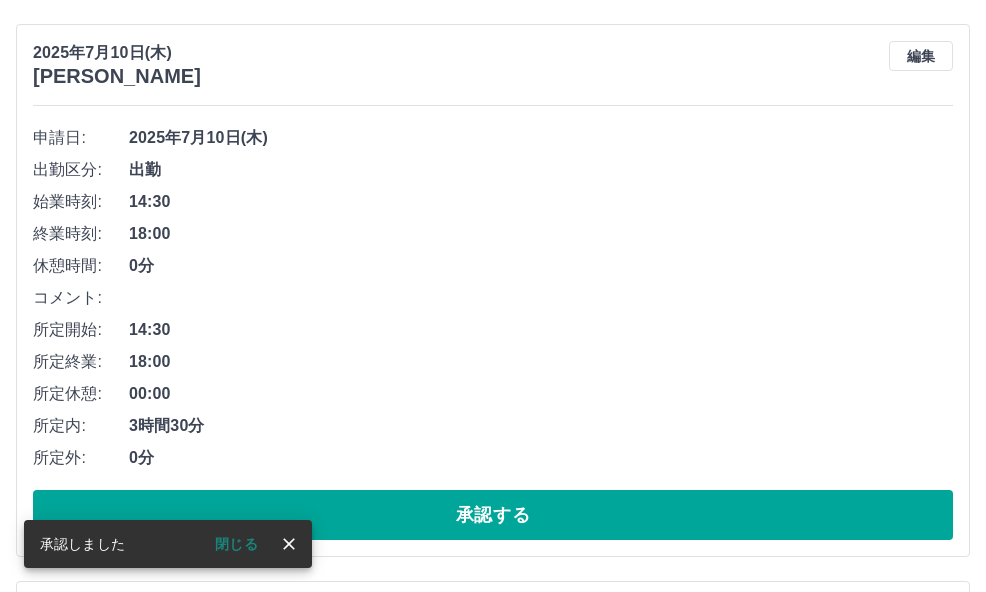 scroll, scrollTop: 6544, scrollLeft: 0, axis: vertical 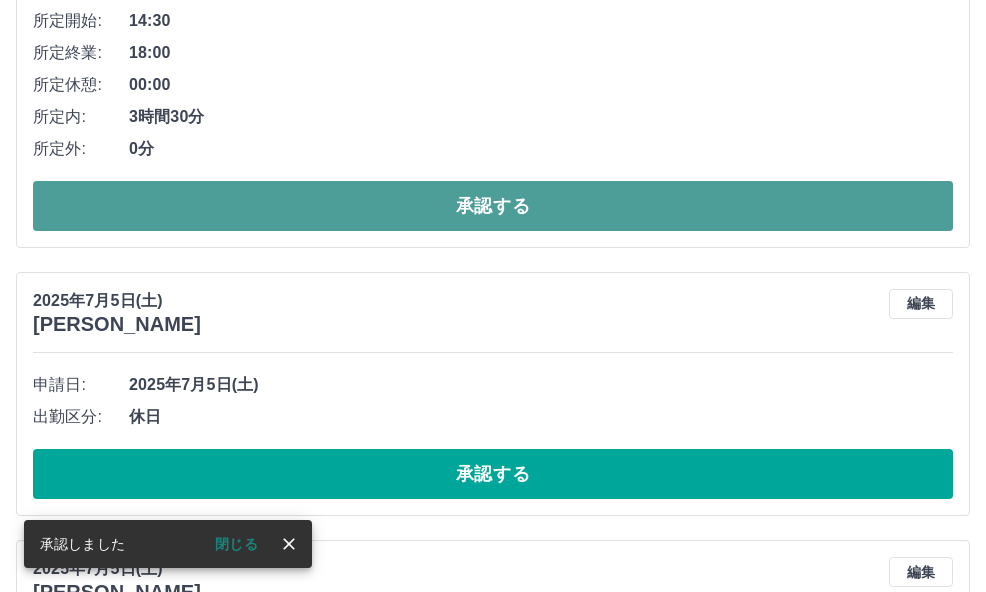 click on "承認する" at bounding box center (493, 206) 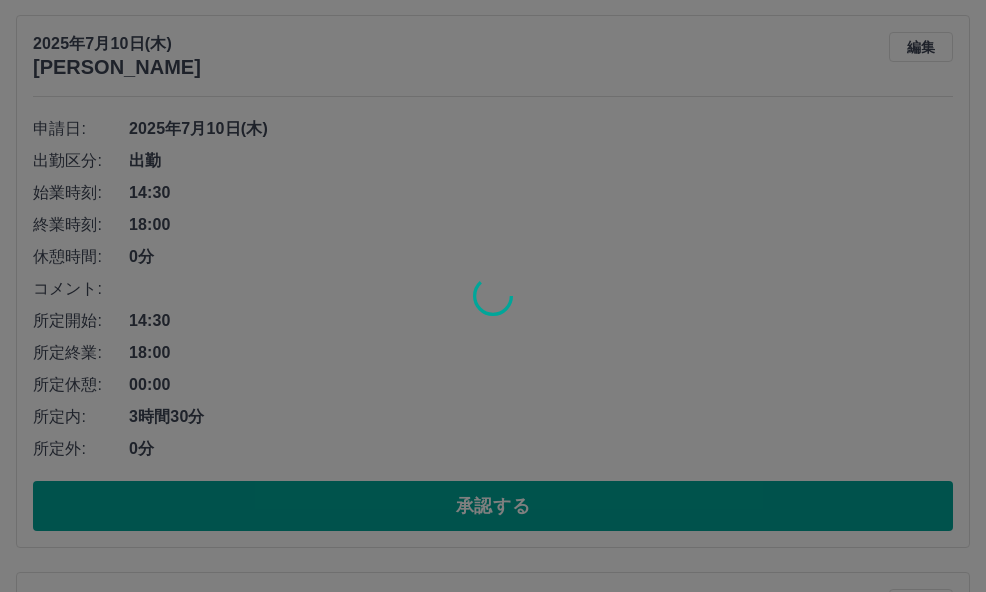 scroll, scrollTop: 5687, scrollLeft: 0, axis: vertical 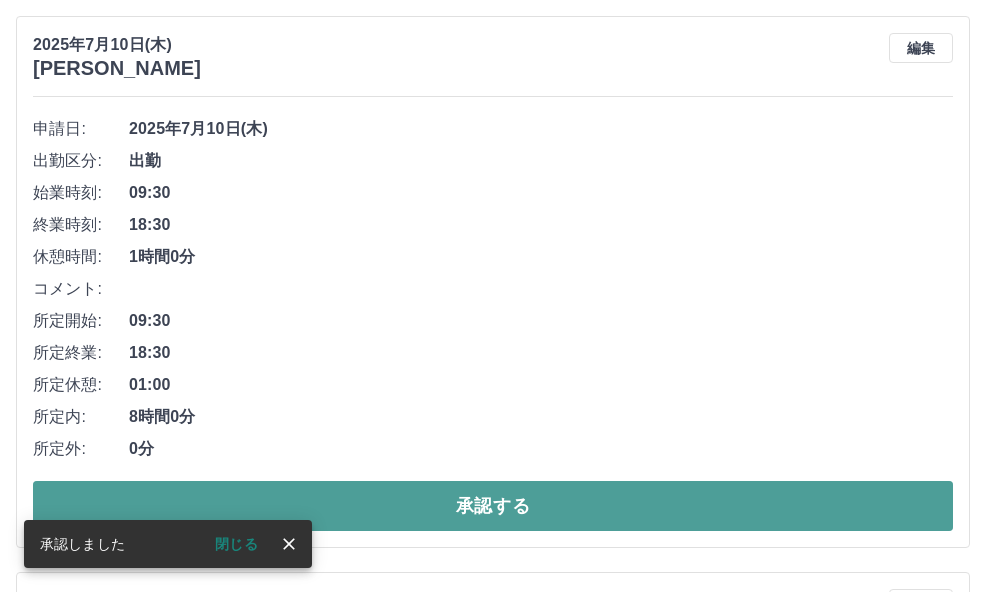 click on "承認する" at bounding box center [493, 506] 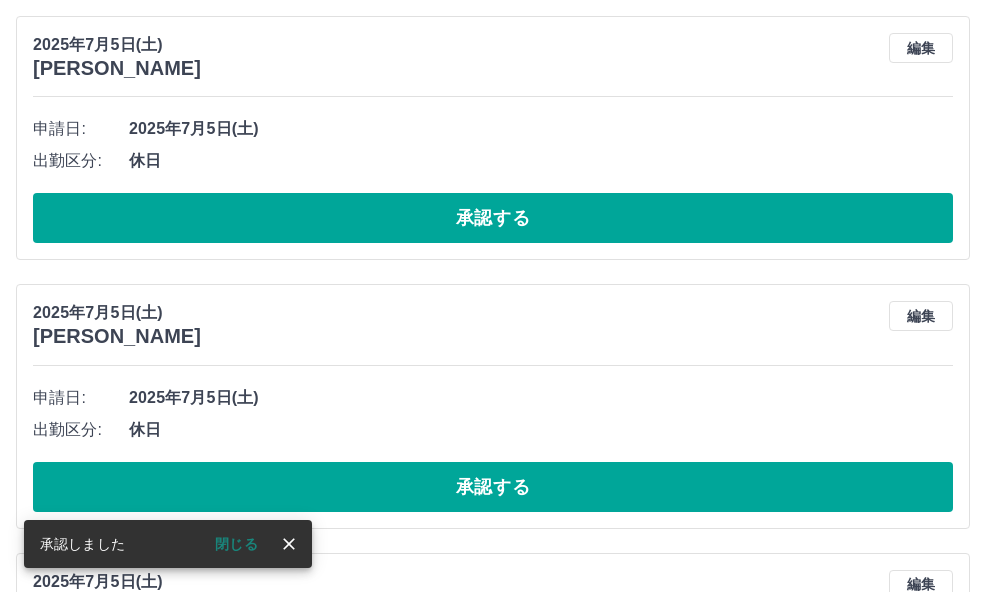 scroll, scrollTop: 5131, scrollLeft: 0, axis: vertical 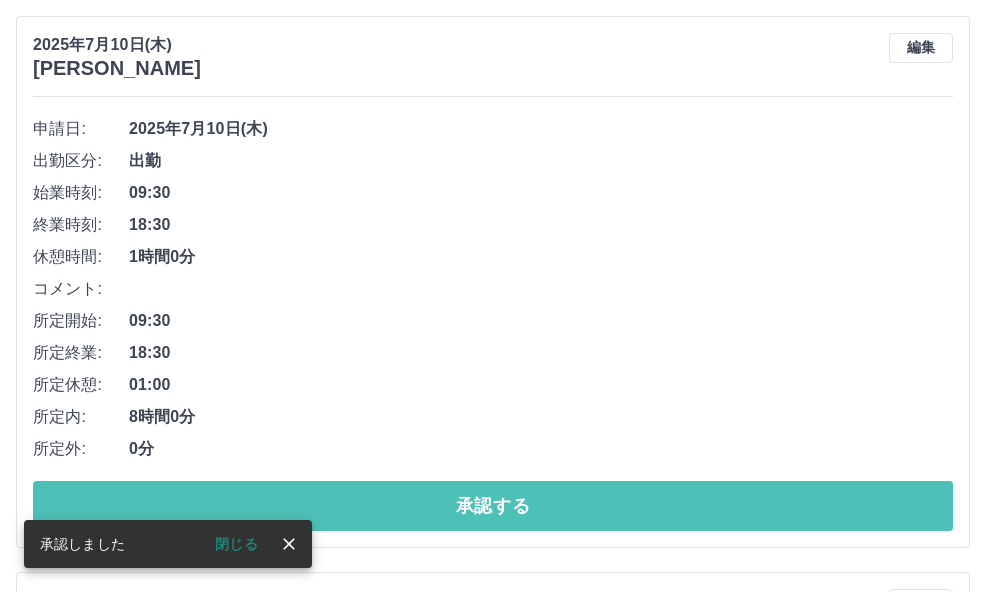 click on "承認する" at bounding box center (493, 506) 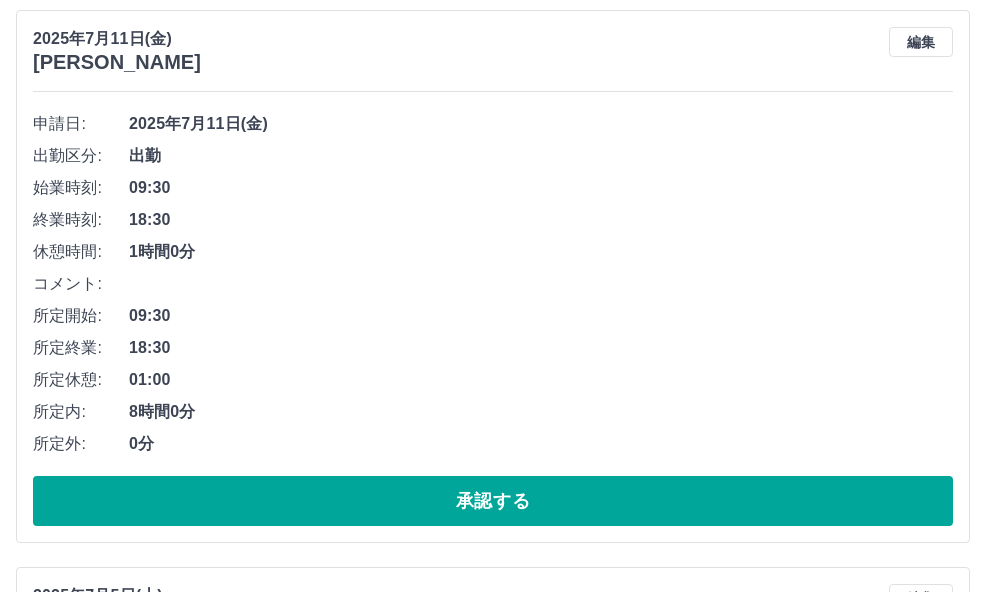 scroll, scrollTop: 4575, scrollLeft: 0, axis: vertical 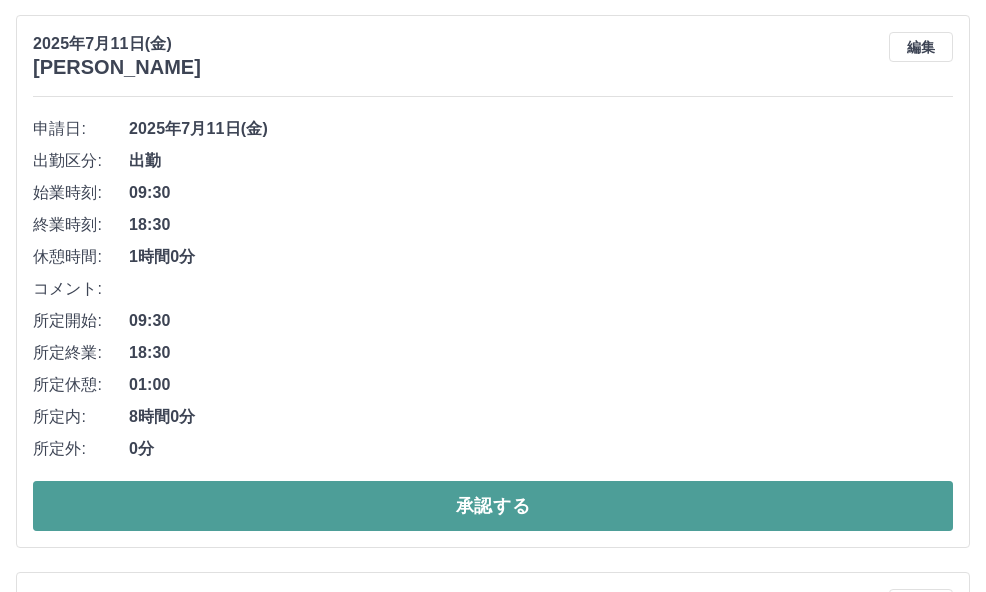 click on "承認する" at bounding box center [493, 506] 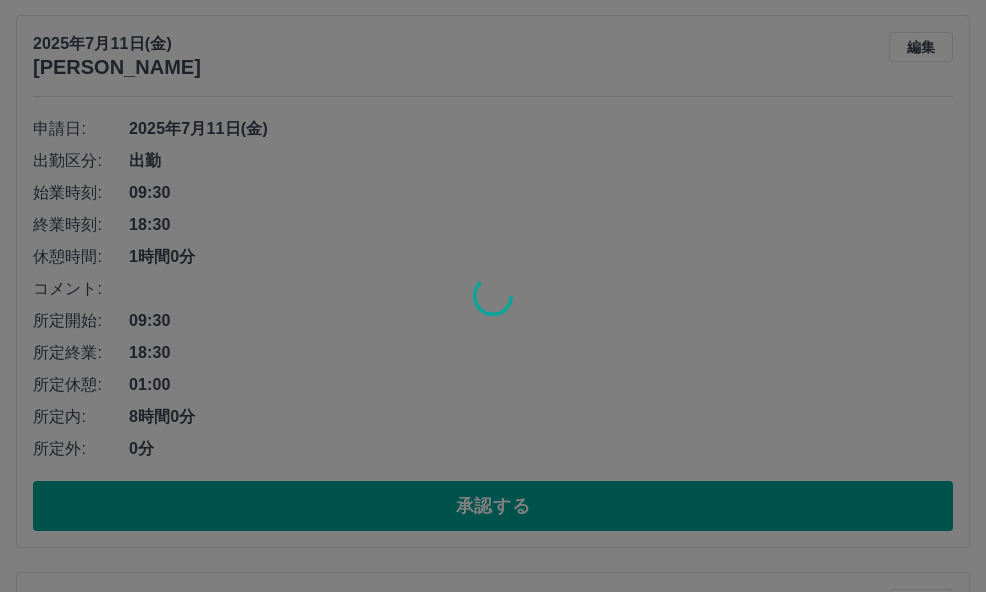 scroll, scrollTop: 4018, scrollLeft: 0, axis: vertical 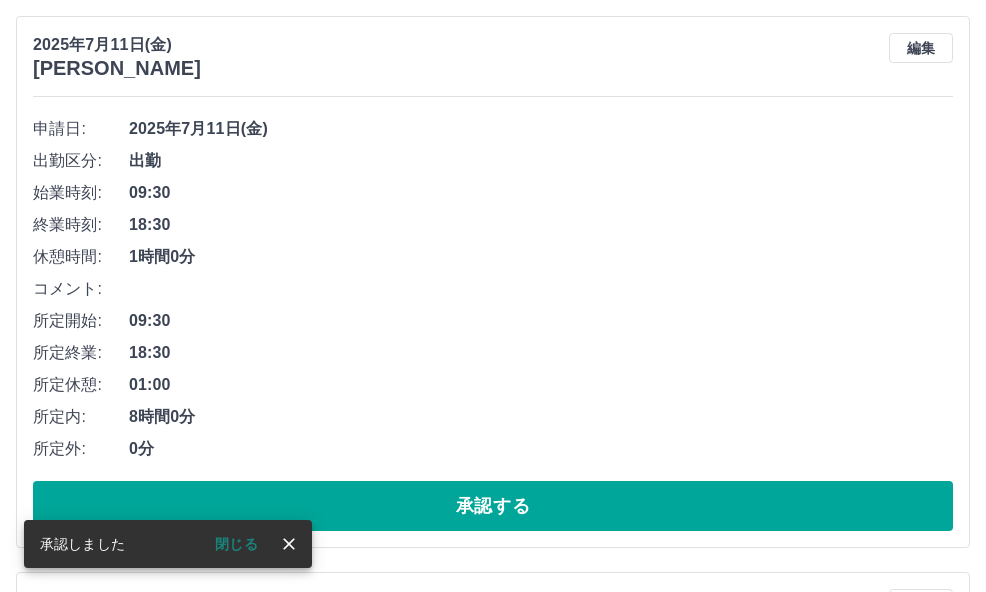 click on "承認する" at bounding box center [493, 506] 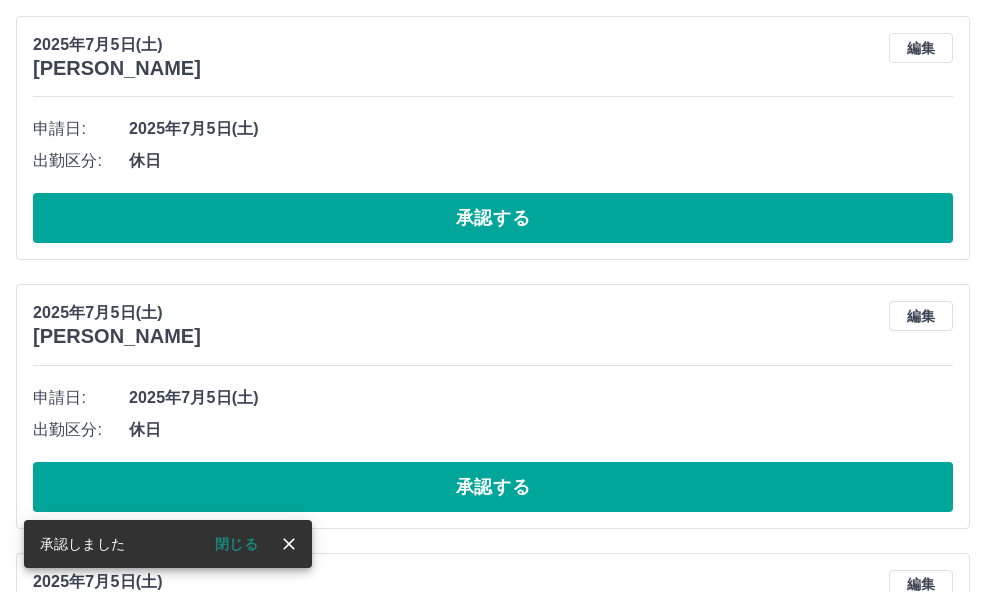 scroll, scrollTop: 3462, scrollLeft: 0, axis: vertical 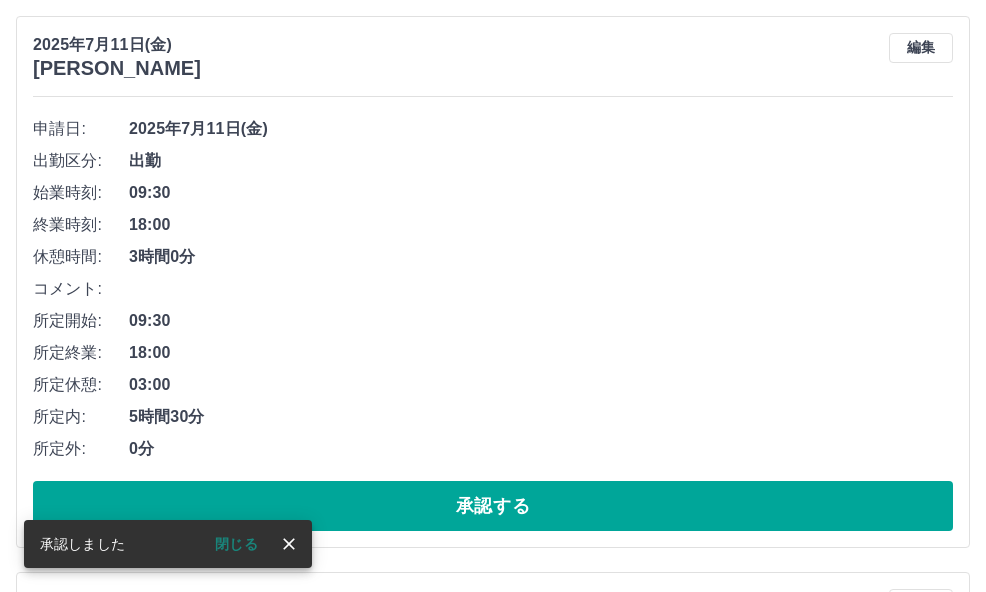 click on "承認権限がありません" at bounding box center [493, 296] 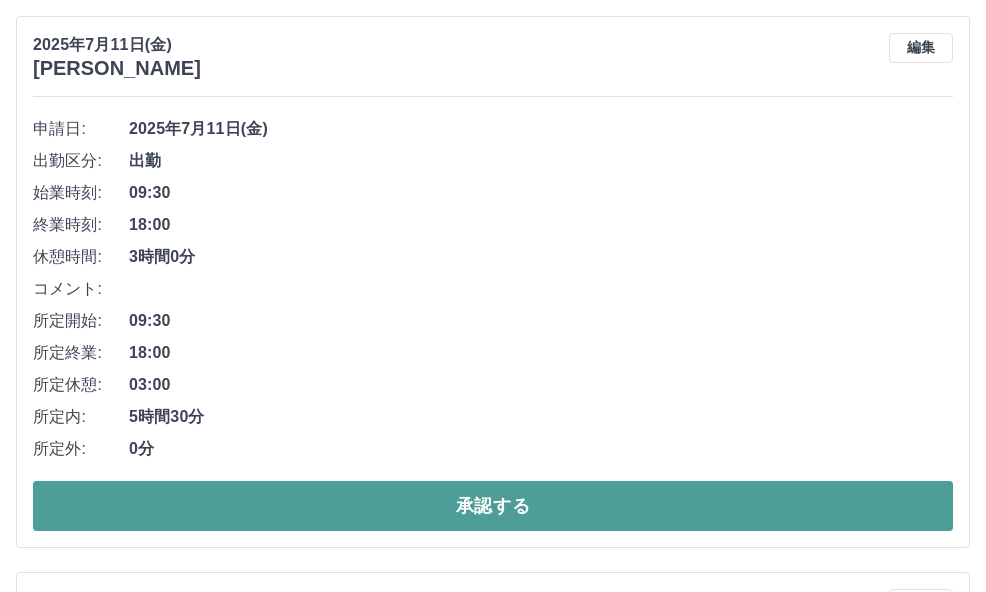 click on "承認する" at bounding box center (493, 506) 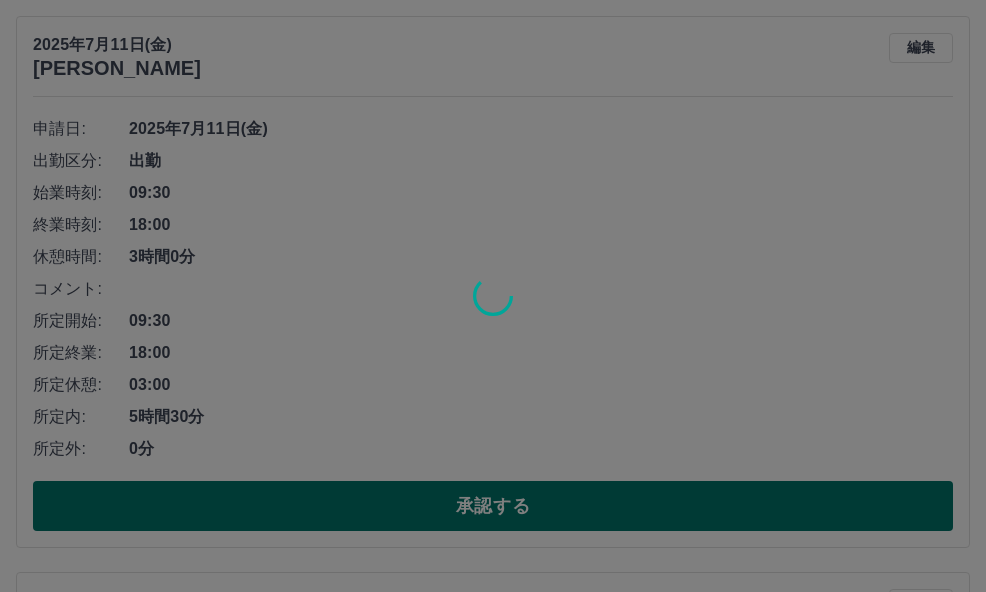 scroll, scrollTop: 2906, scrollLeft: 0, axis: vertical 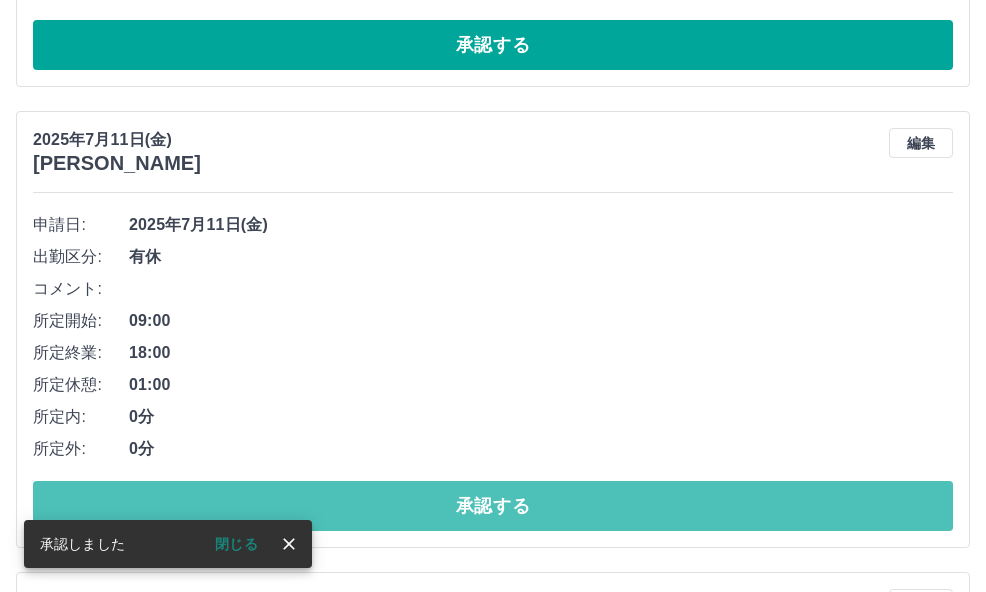click on "承認する" at bounding box center [493, 506] 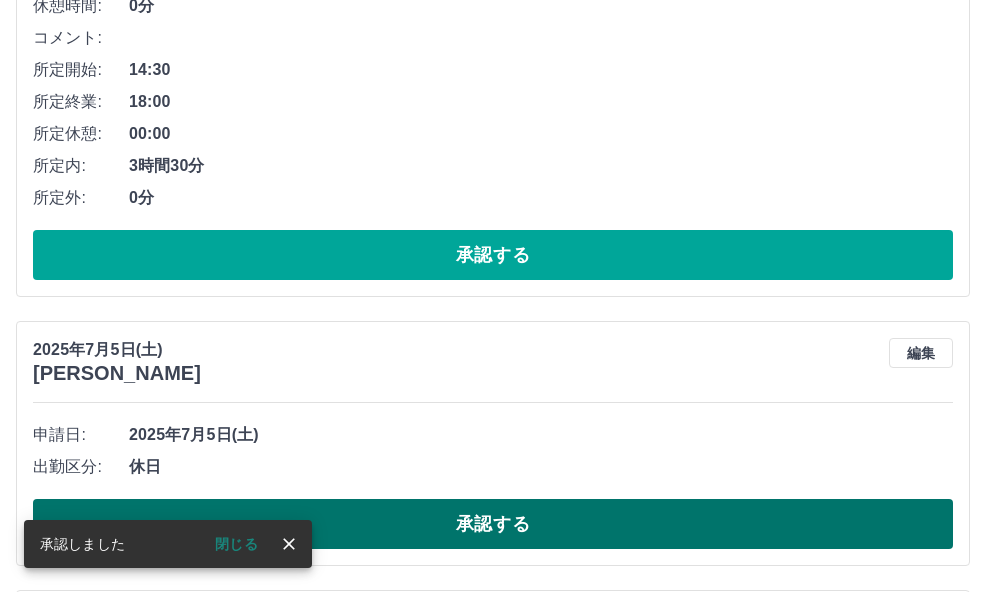 scroll, scrollTop: 2706, scrollLeft: 0, axis: vertical 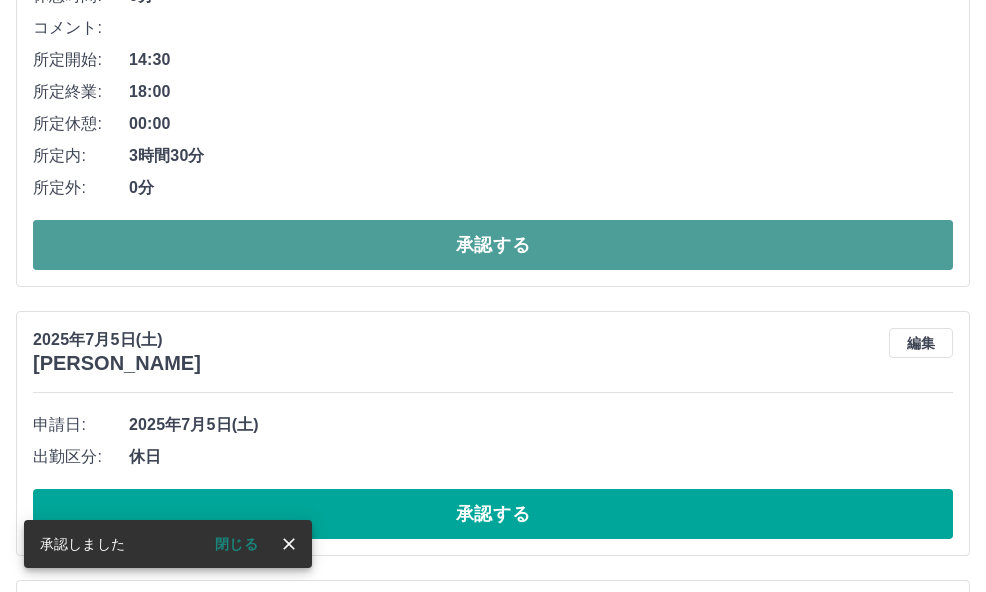 click on "承認する" at bounding box center (493, 245) 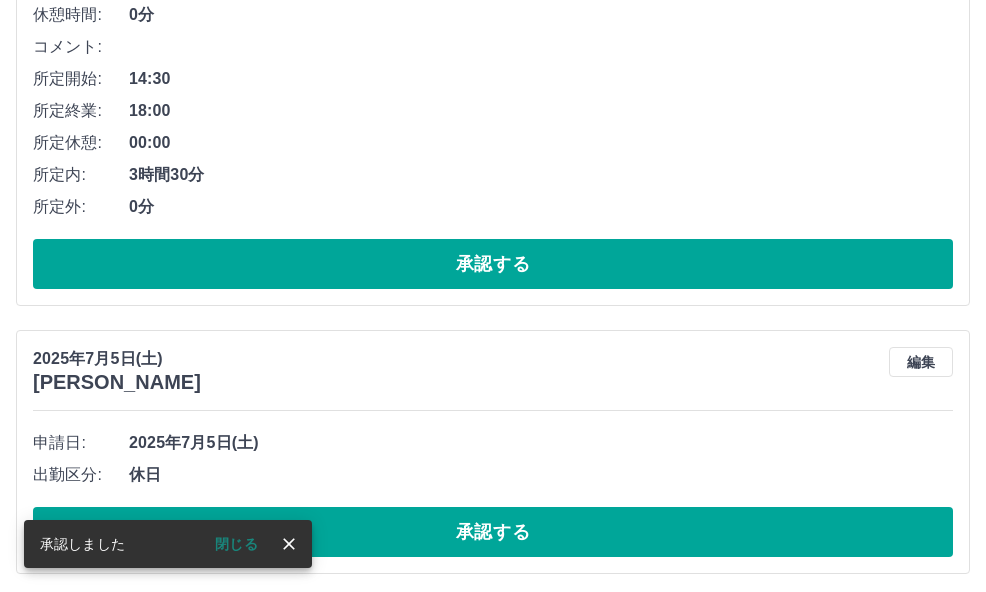 scroll, scrollTop: 2206, scrollLeft: 0, axis: vertical 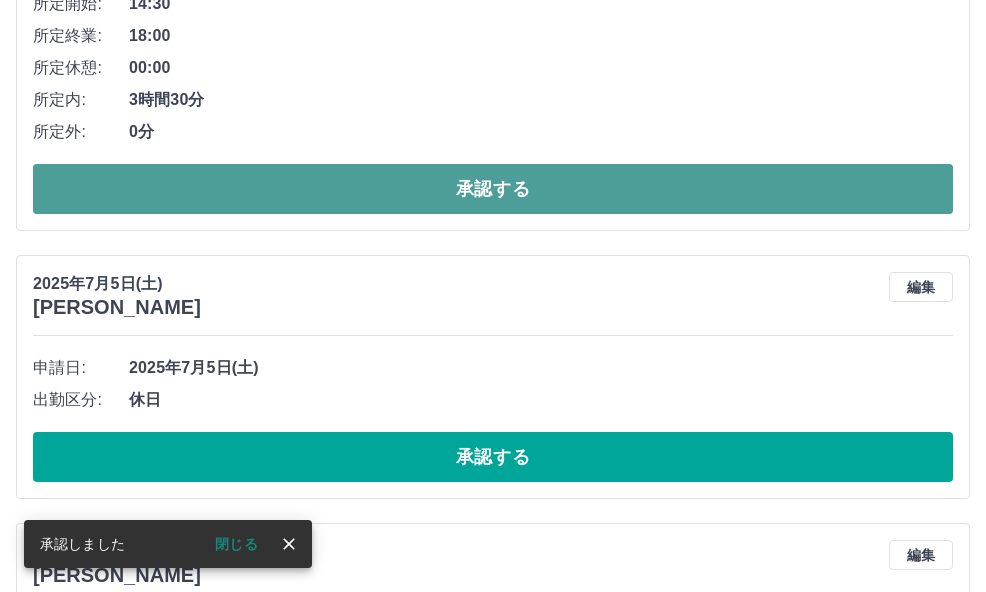 click on "承認する" at bounding box center (493, 189) 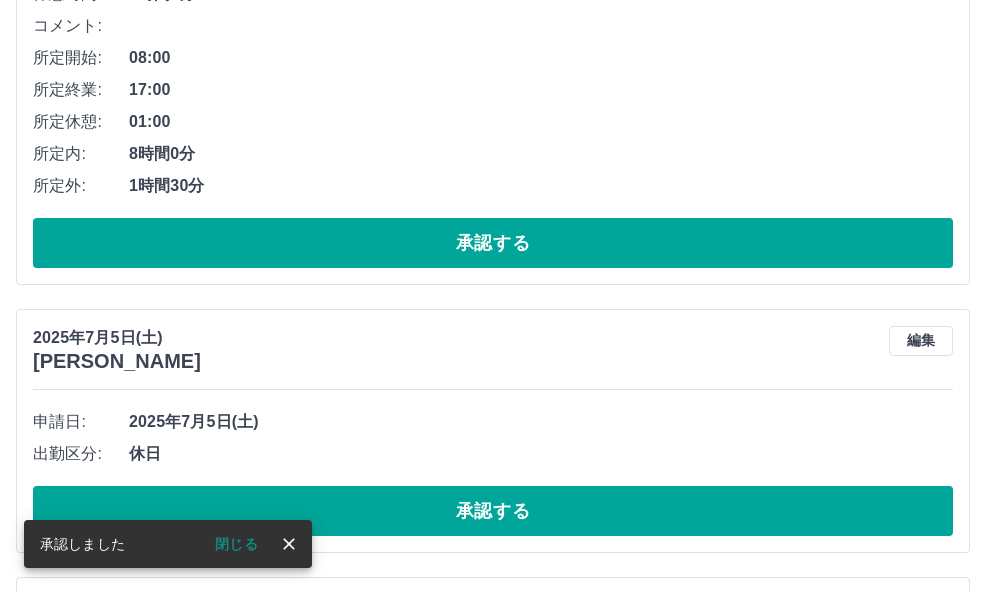 scroll, scrollTop: 1606, scrollLeft: 0, axis: vertical 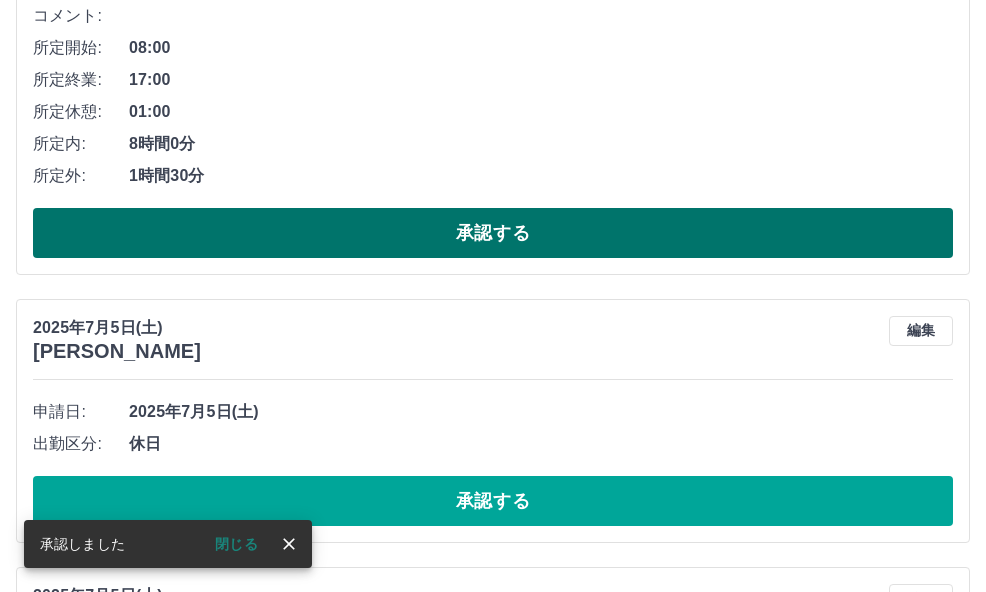 click on "承認する" at bounding box center (493, 233) 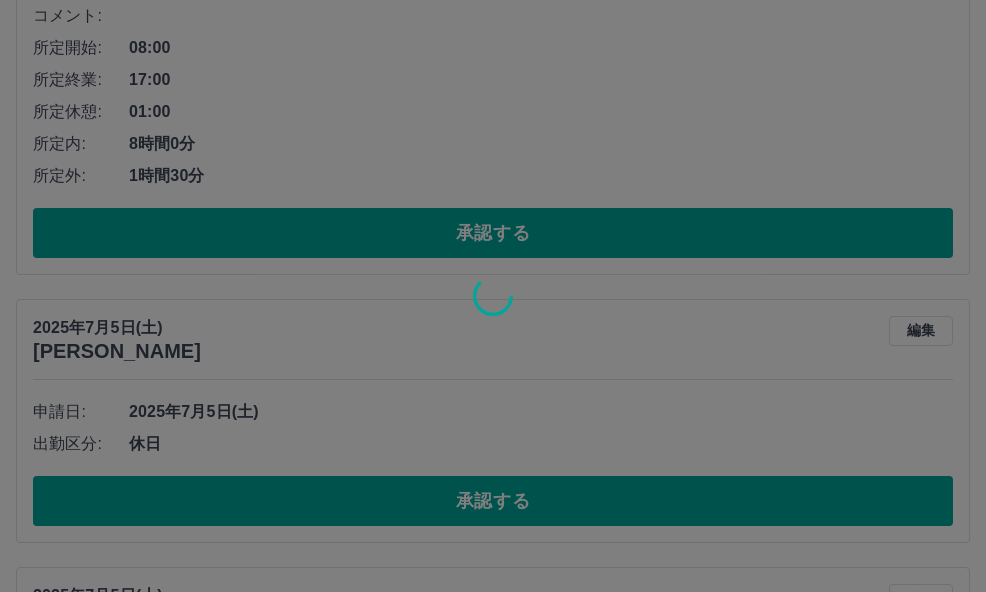 scroll, scrollTop: 1049, scrollLeft: 0, axis: vertical 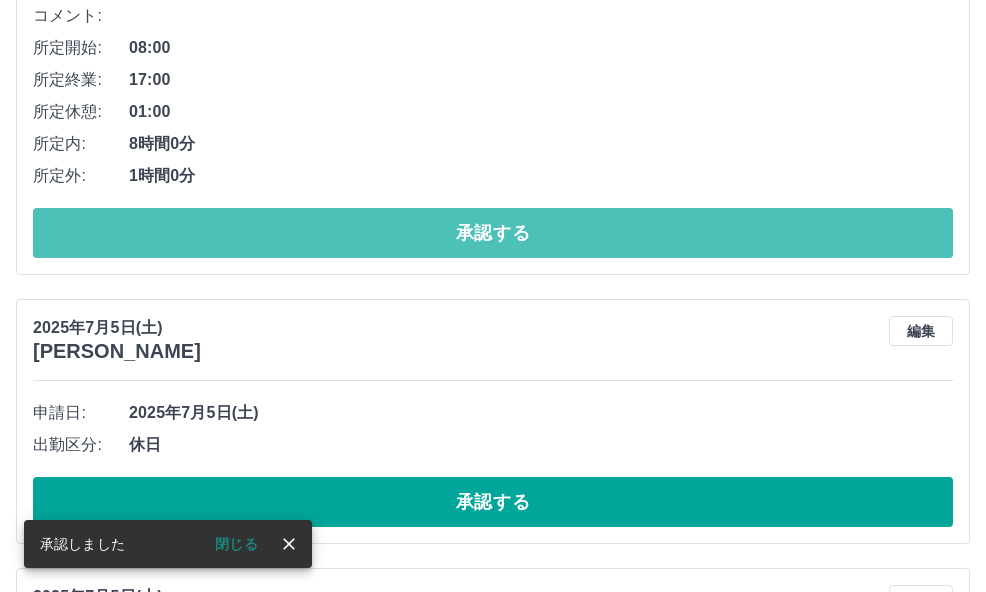 click on "承認する" at bounding box center (493, 233) 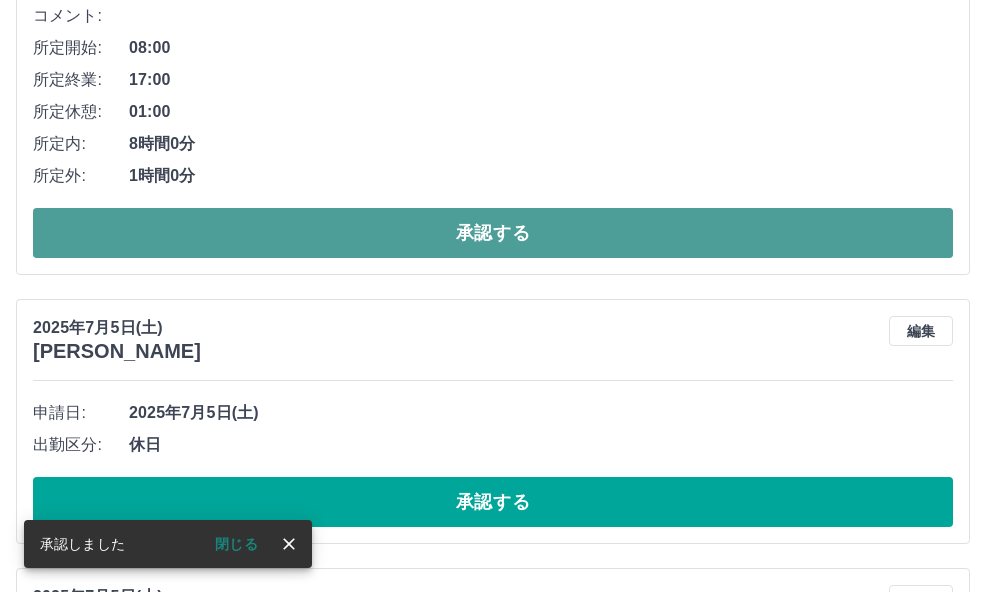 click on "承認する" at bounding box center (493, 233) 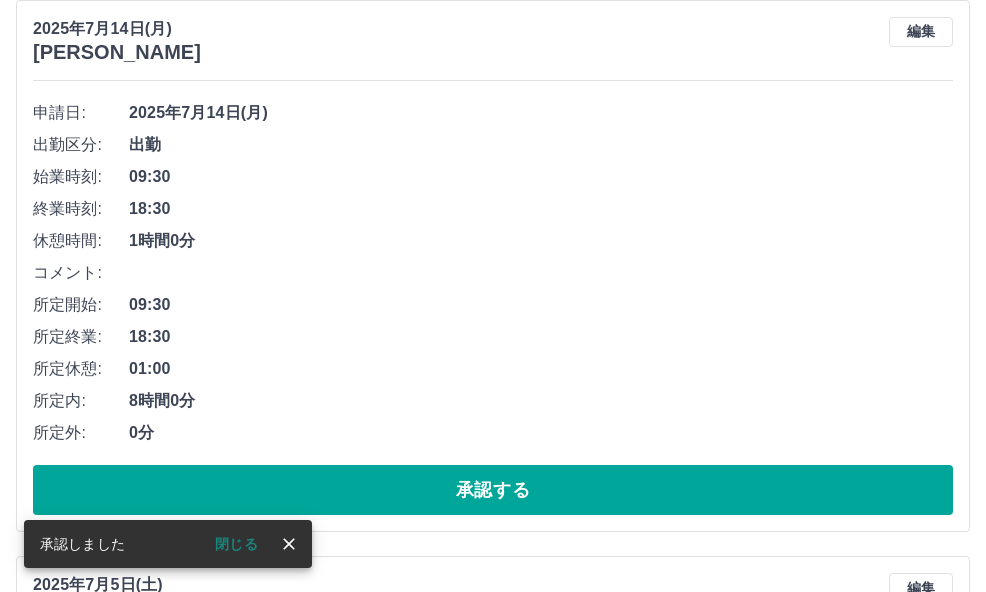 scroll, scrollTop: 93, scrollLeft: 0, axis: vertical 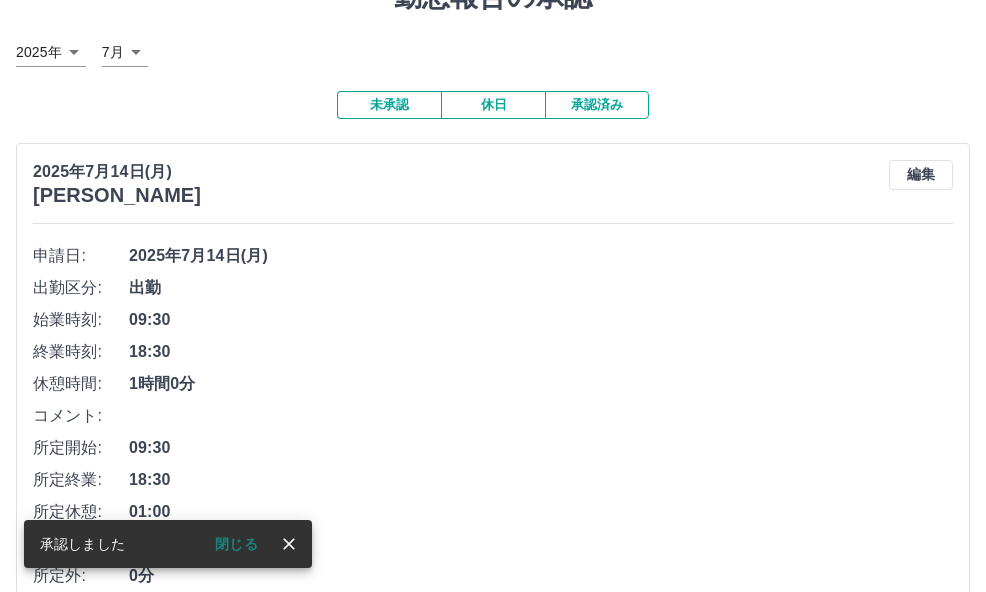 click on "承認済み" at bounding box center (597, 105) 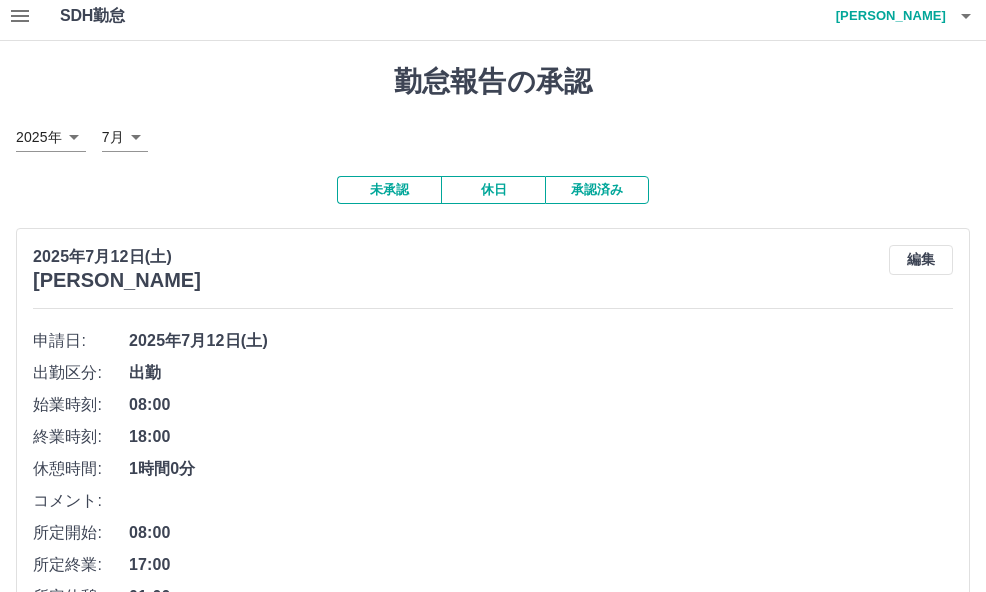 scroll, scrollTop: 0, scrollLeft: 0, axis: both 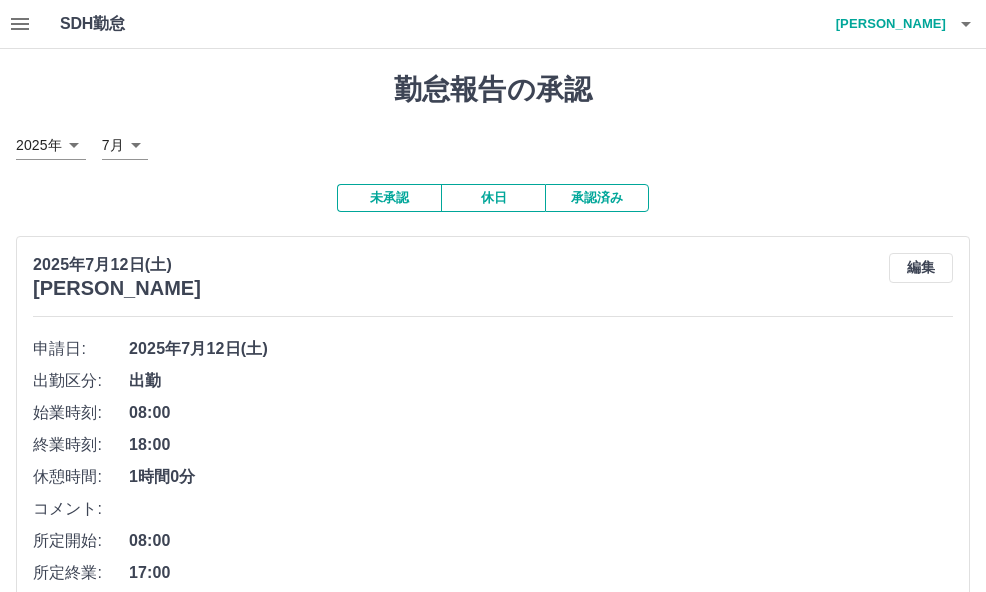 click on "未承認" at bounding box center (389, 198) 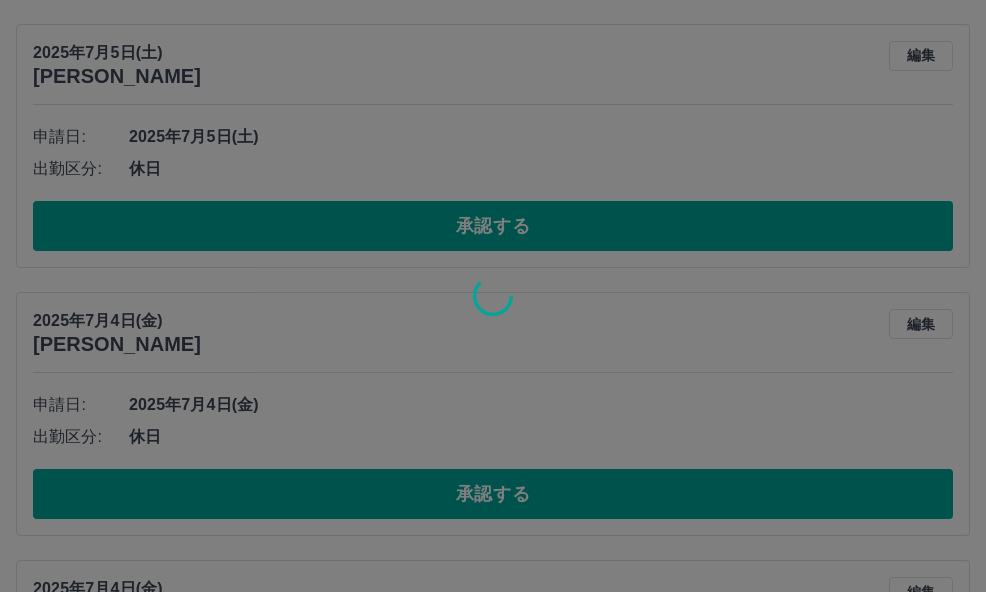 scroll, scrollTop: 1544, scrollLeft: 0, axis: vertical 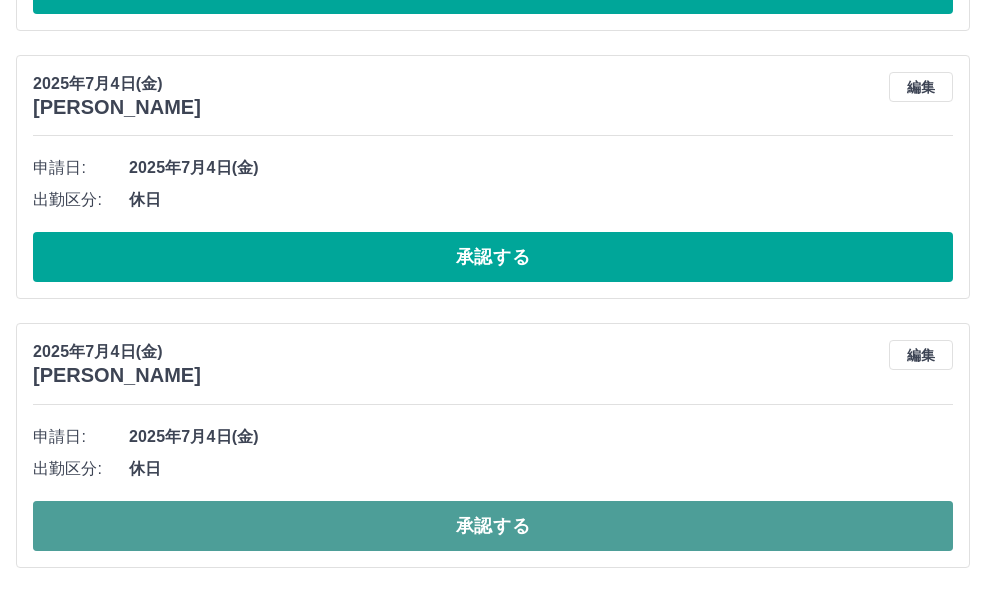 click on "承認する" at bounding box center (493, 526) 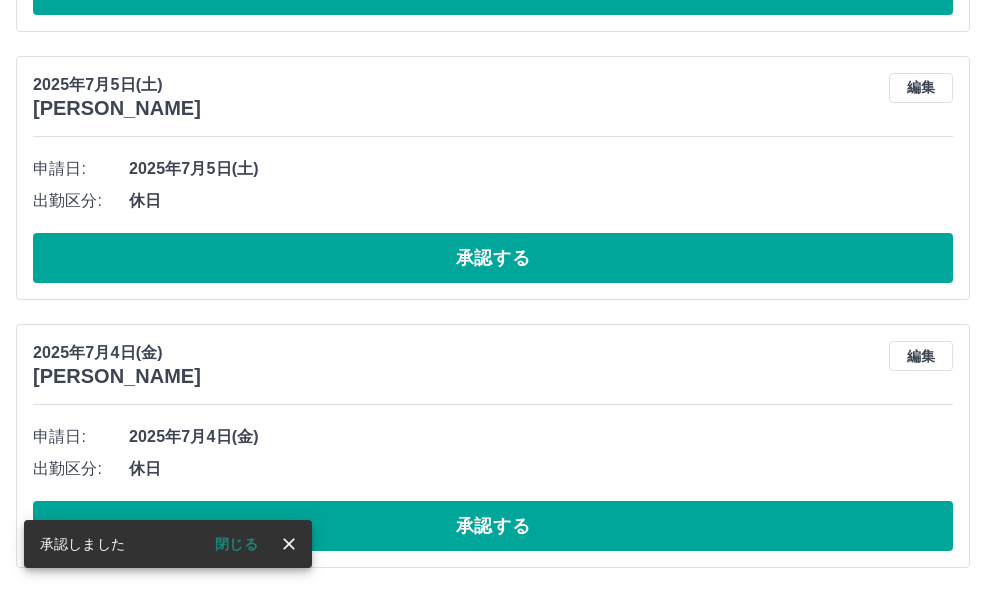 scroll, scrollTop: 1275, scrollLeft: 0, axis: vertical 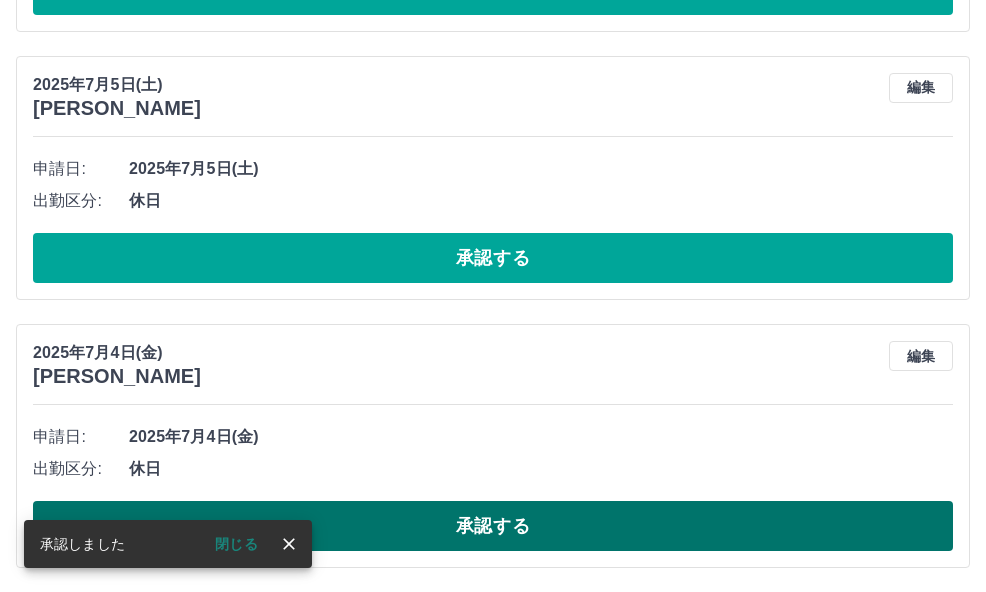 click on "承認する" at bounding box center [493, 526] 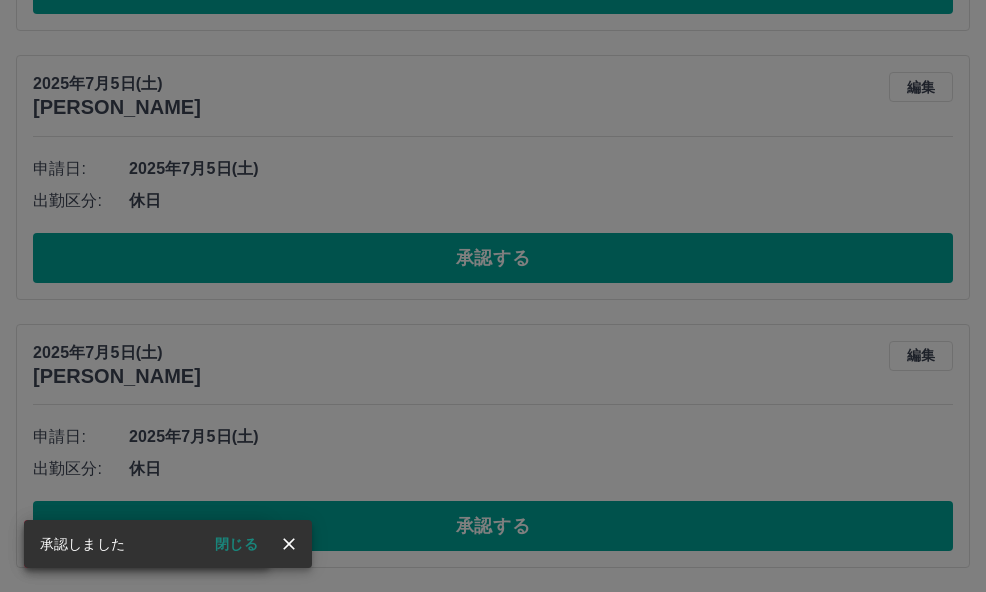 scroll, scrollTop: 1007, scrollLeft: 0, axis: vertical 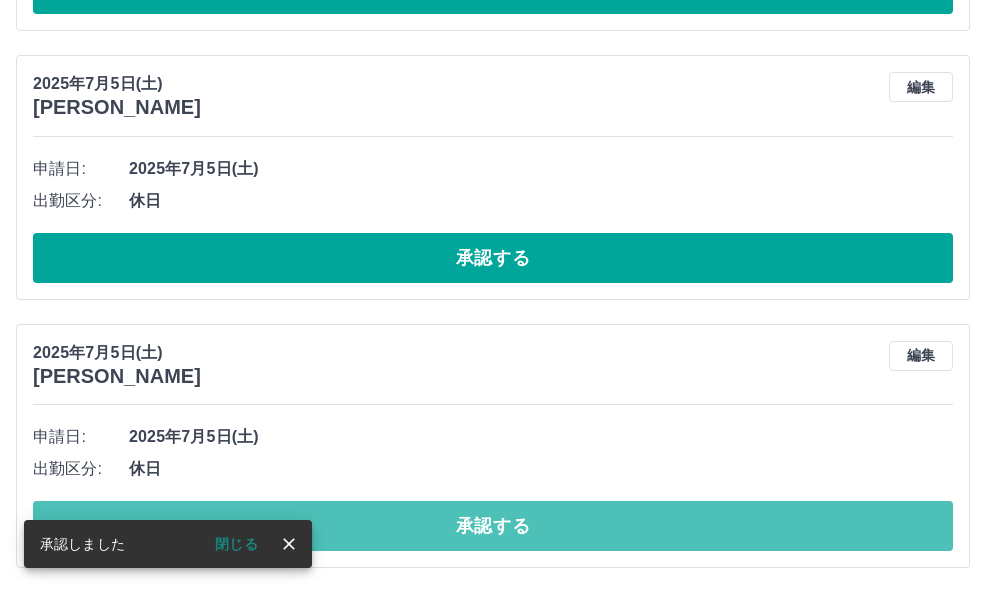 click on "承認する" at bounding box center (493, 526) 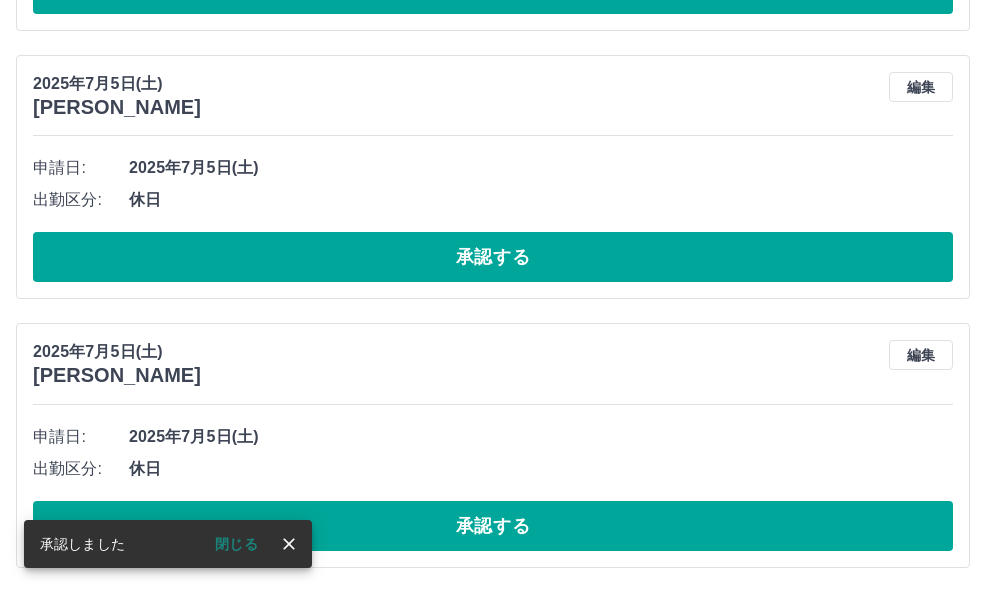 scroll, scrollTop: 739, scrollLeft: 0, axis: vertical 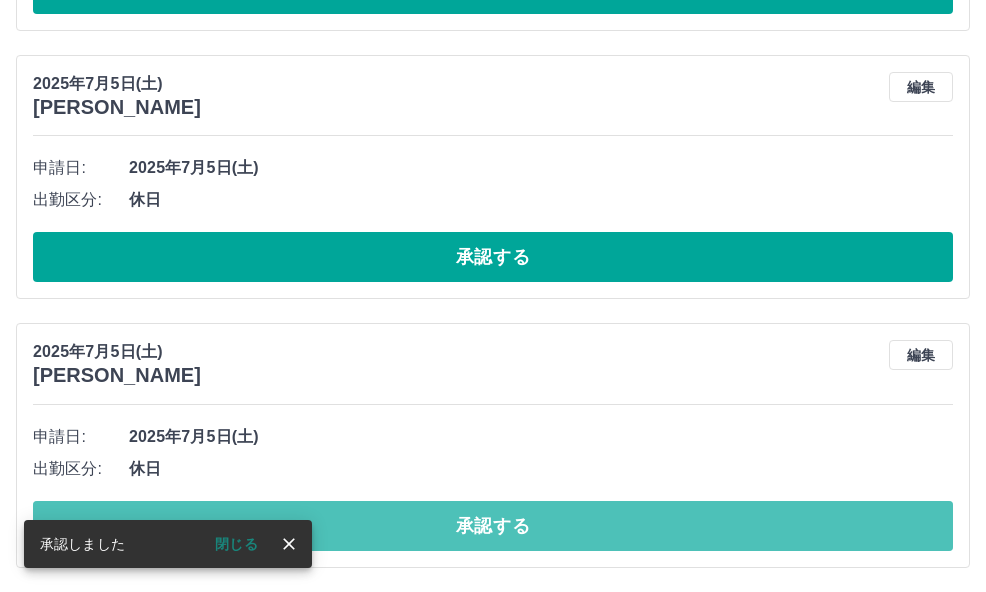 click on "承認する" at bounding box center (493, 526) 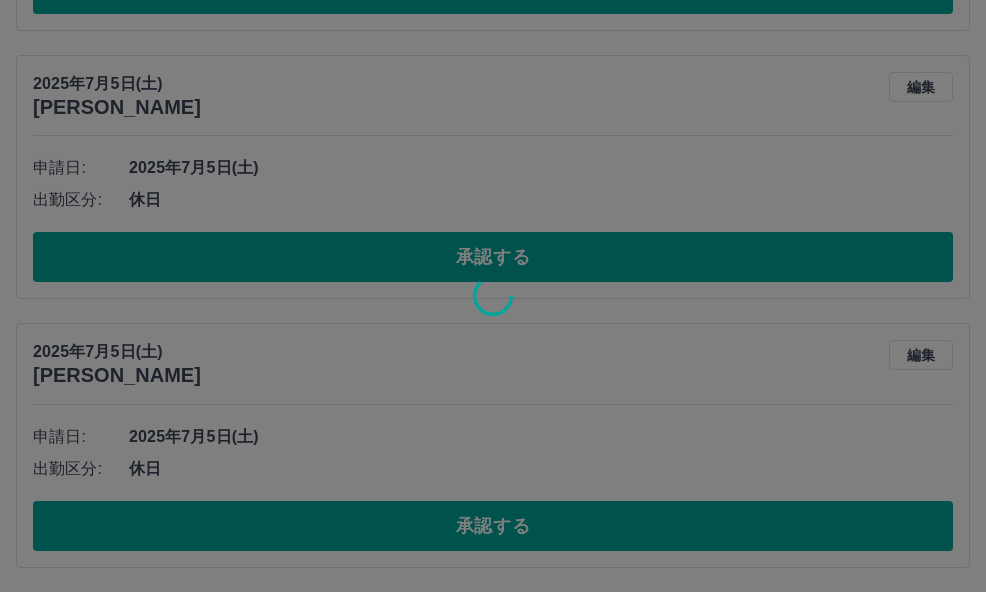scroll, scrollTop: 470, scrollLeft: 0, axis: vertical 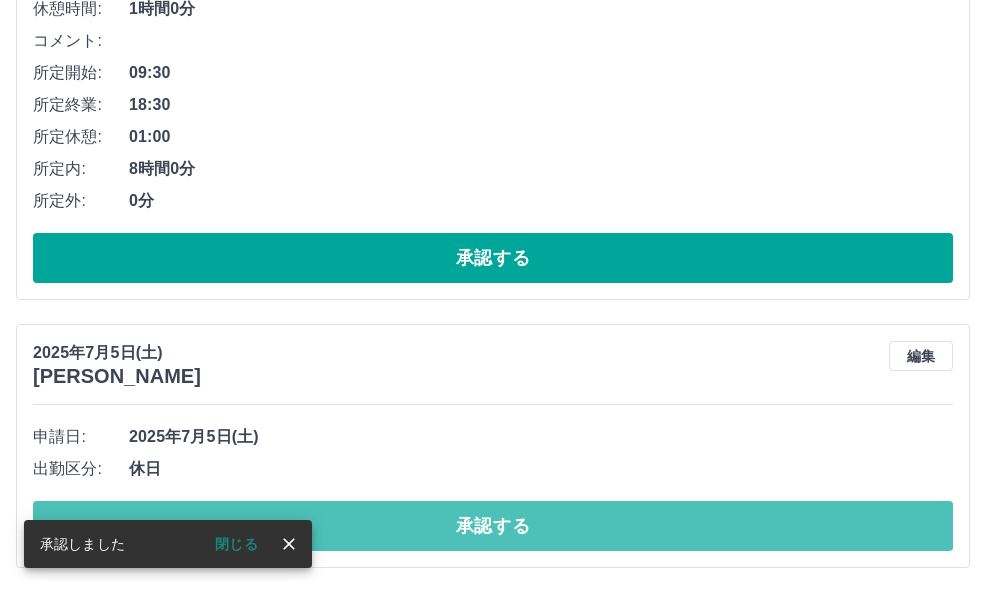 click on "承認する" at bounding box center (493, 526) 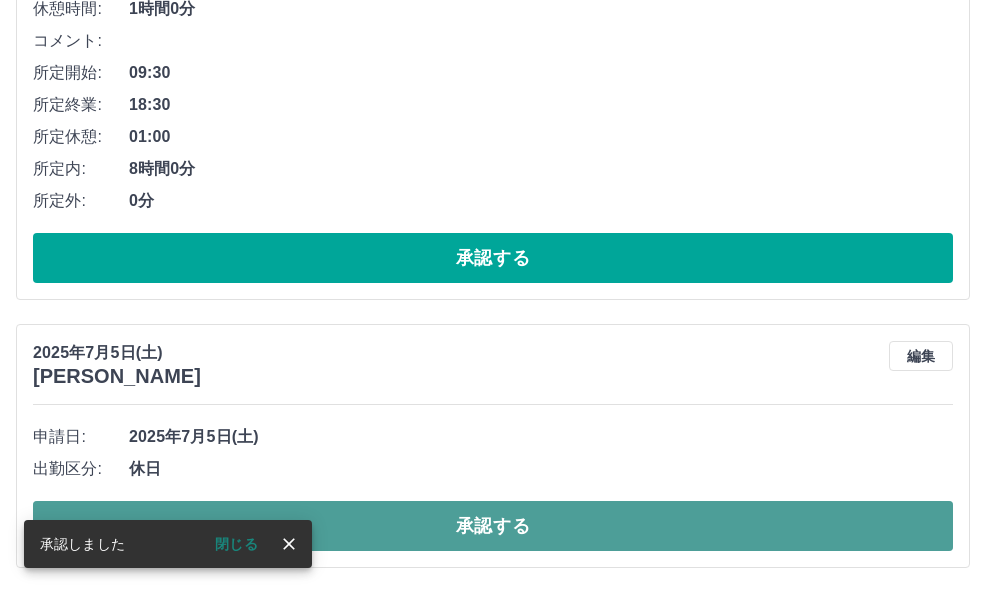 click on "承認する" at bounding box center (493, 526) 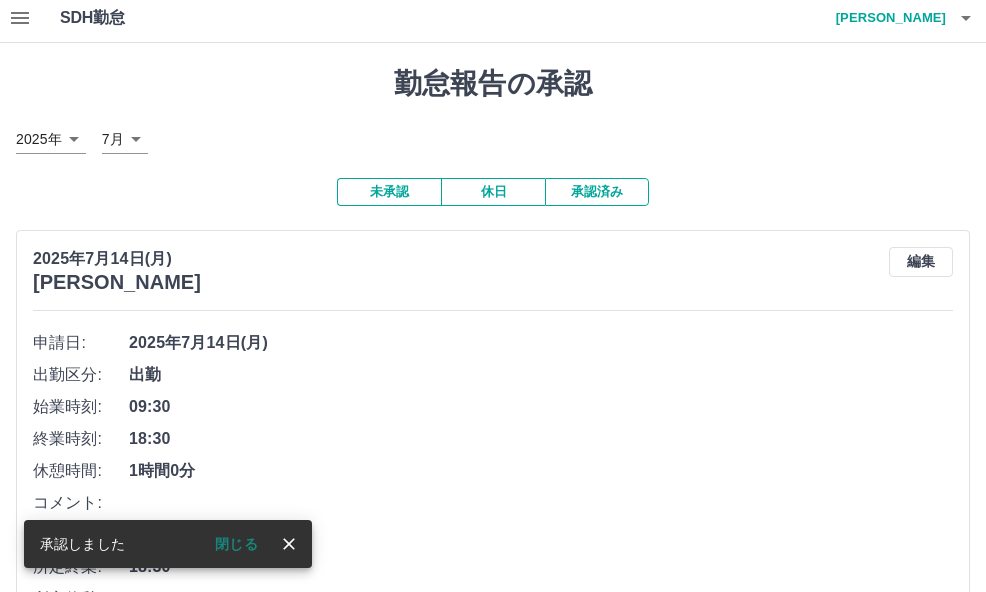 scroll, scrollTop: 0, scrollLeft: 0, axis: both 